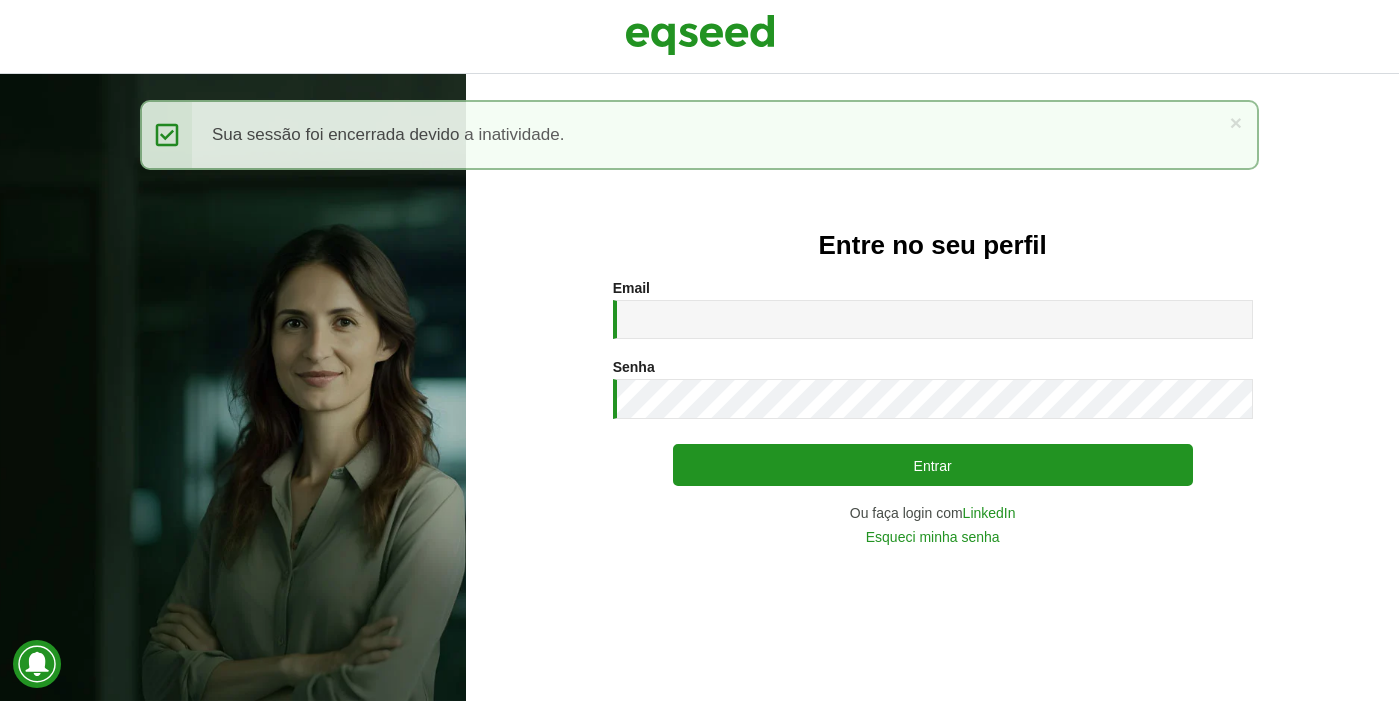 scroll, scrollTop: 0, scrollLeft: 0, axis: both 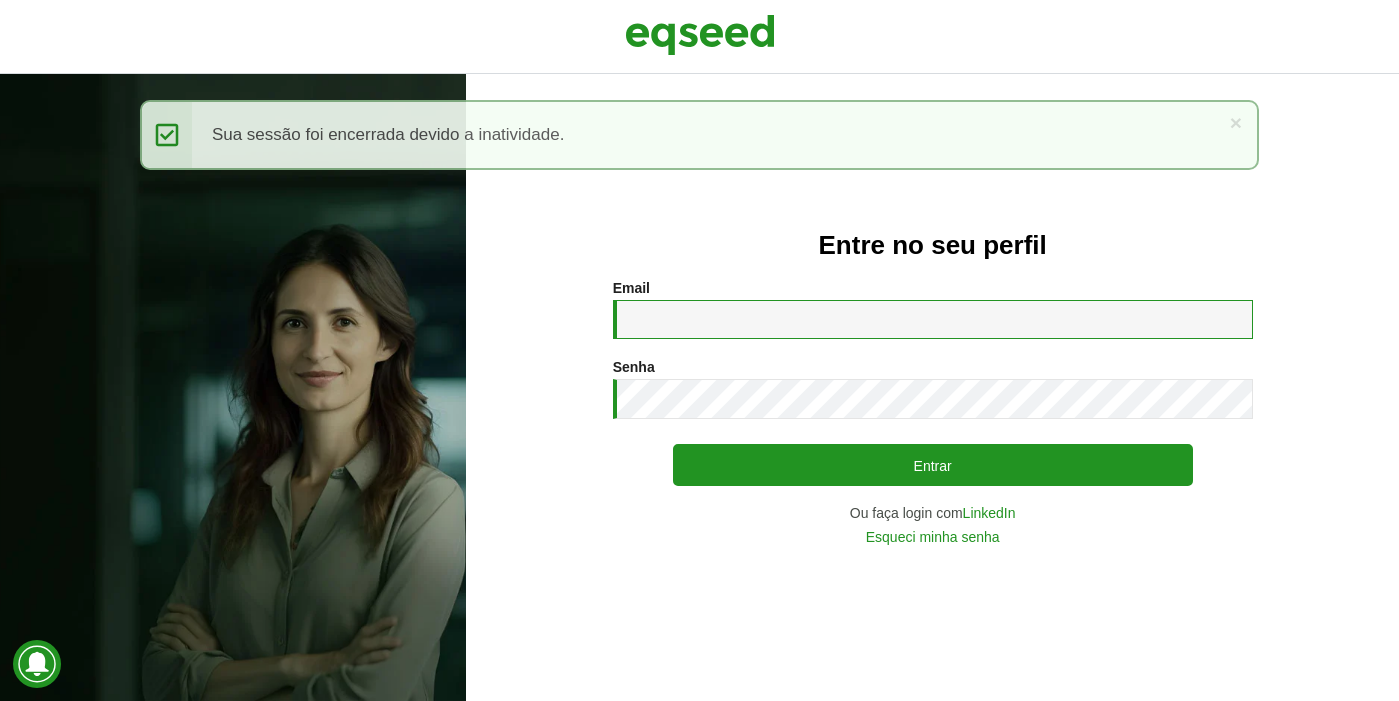 type on "**********" 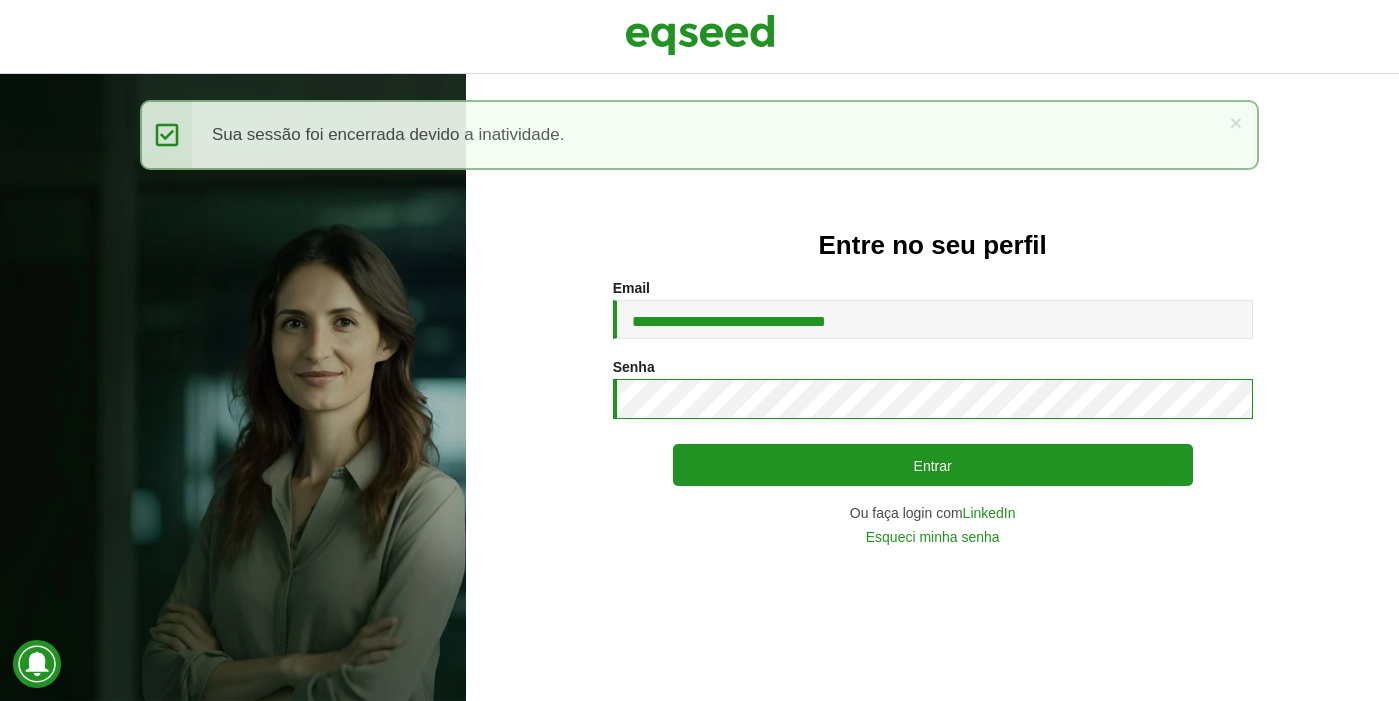 click on "Entrar" at bounding box center (933, 465) 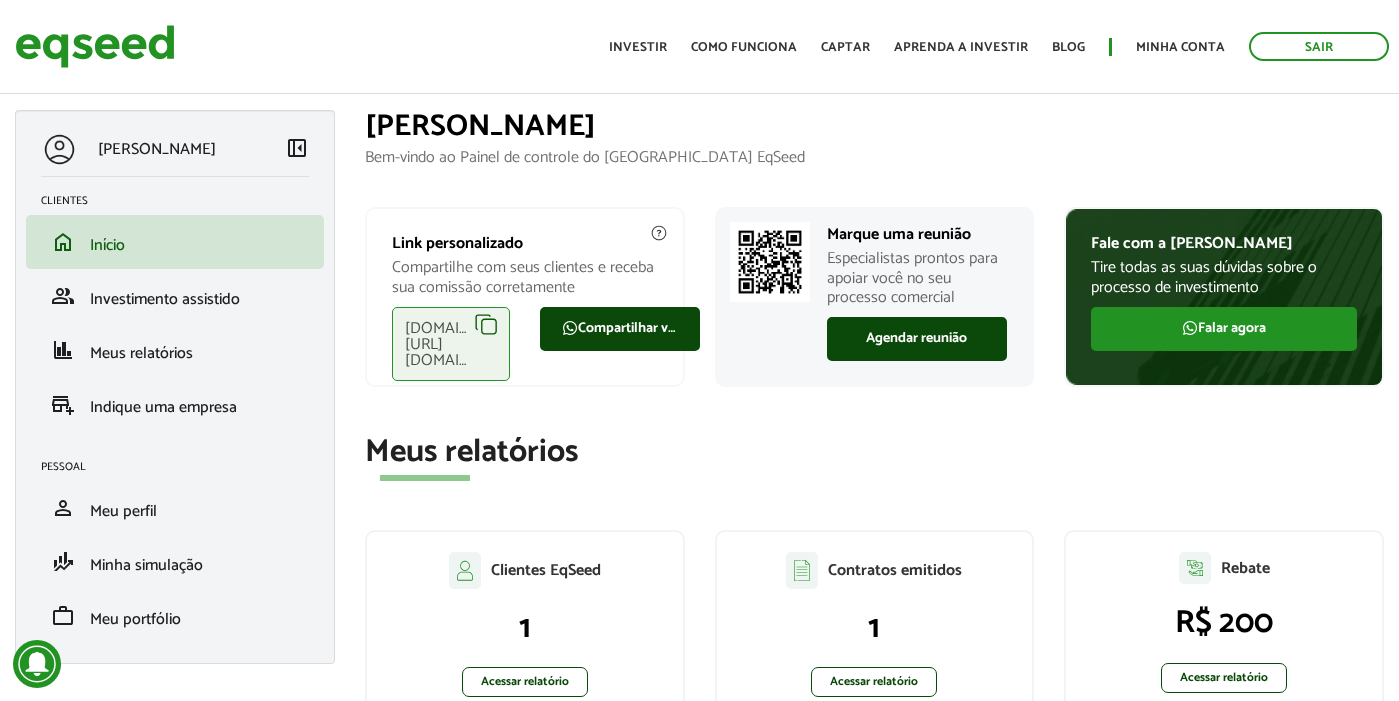 scroll, scrollTop: 0, scrollLeft: 0, axis: both 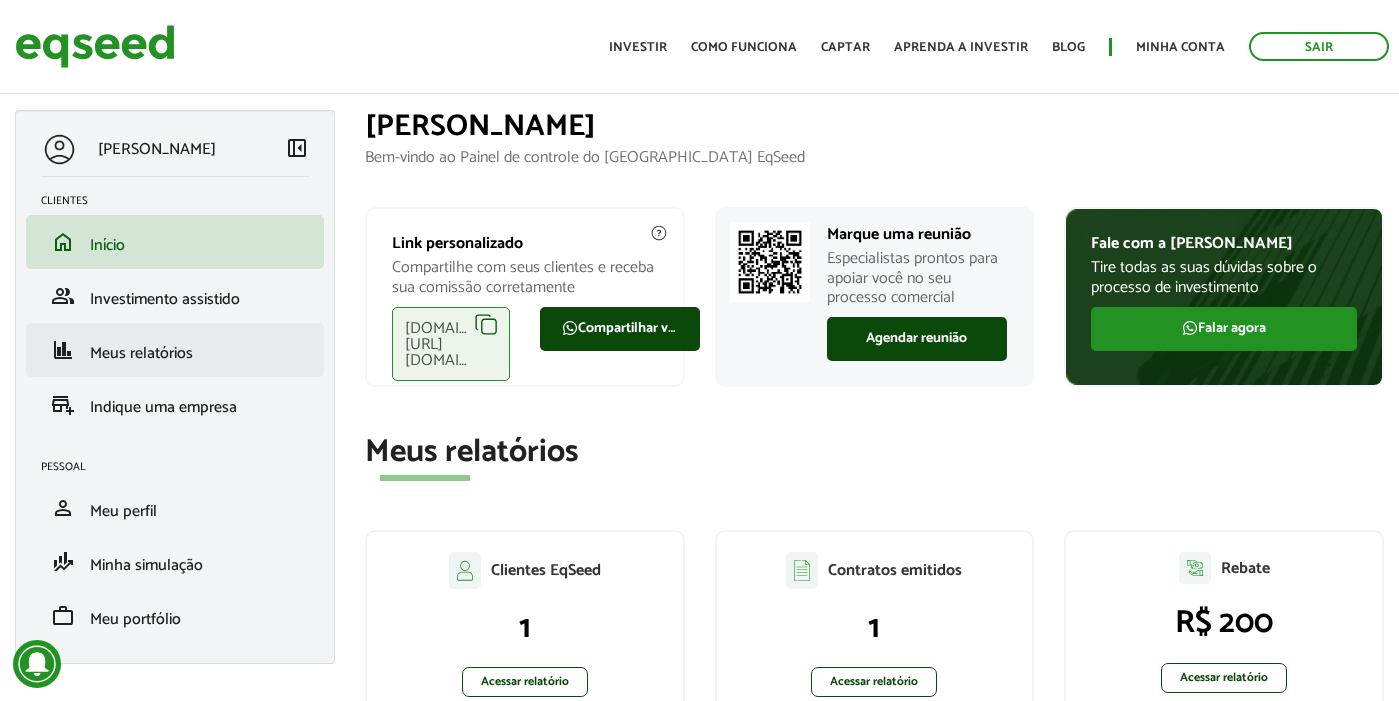 click on "Meus relatórios" at bounding box center [141, 353] 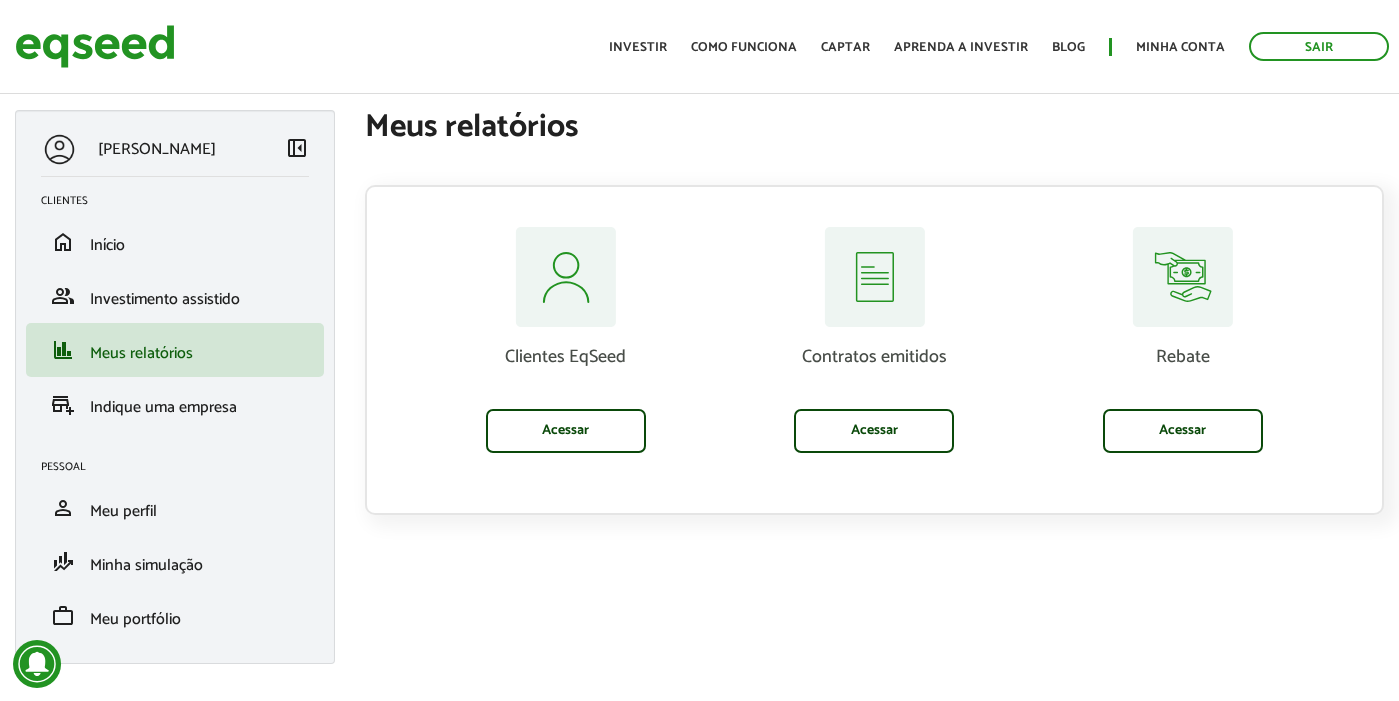 scroll, scrollTop: 0, scrollLeft: 0, axis: both 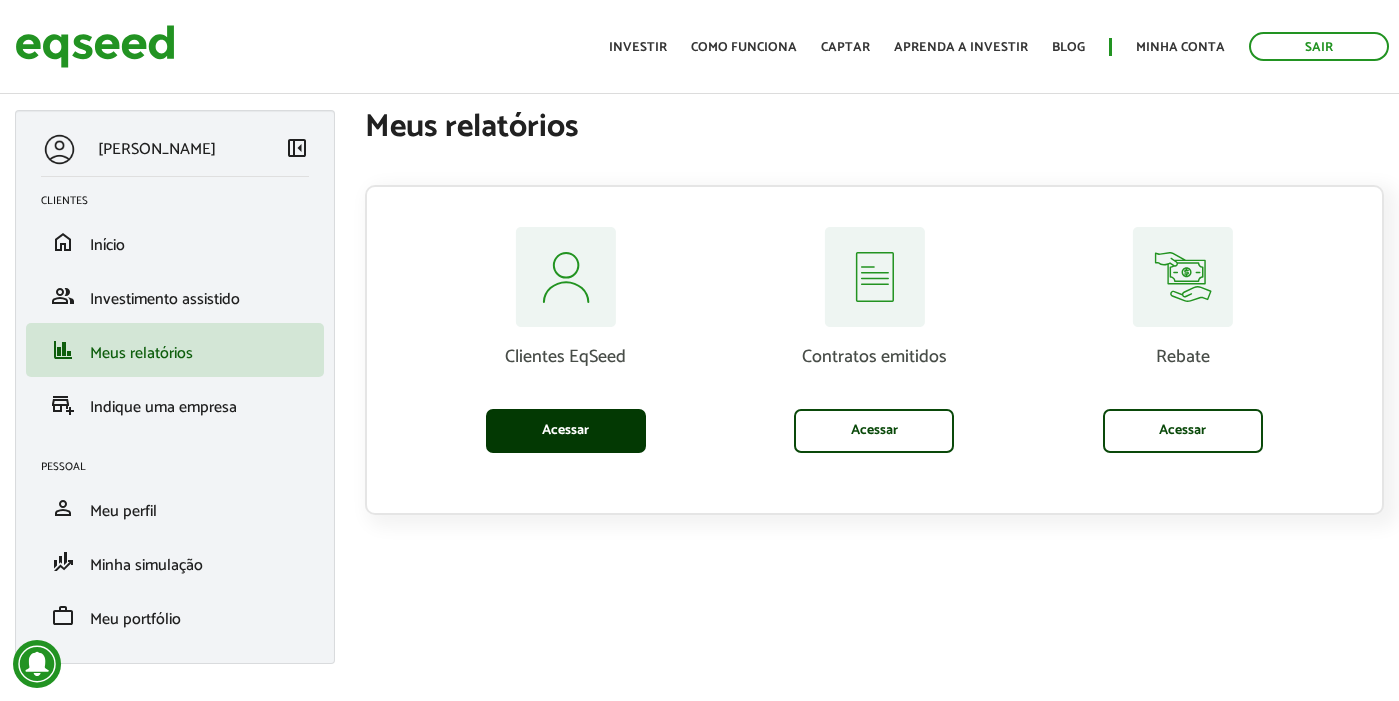 click on "Acessar" at bounding box center [566, 431] 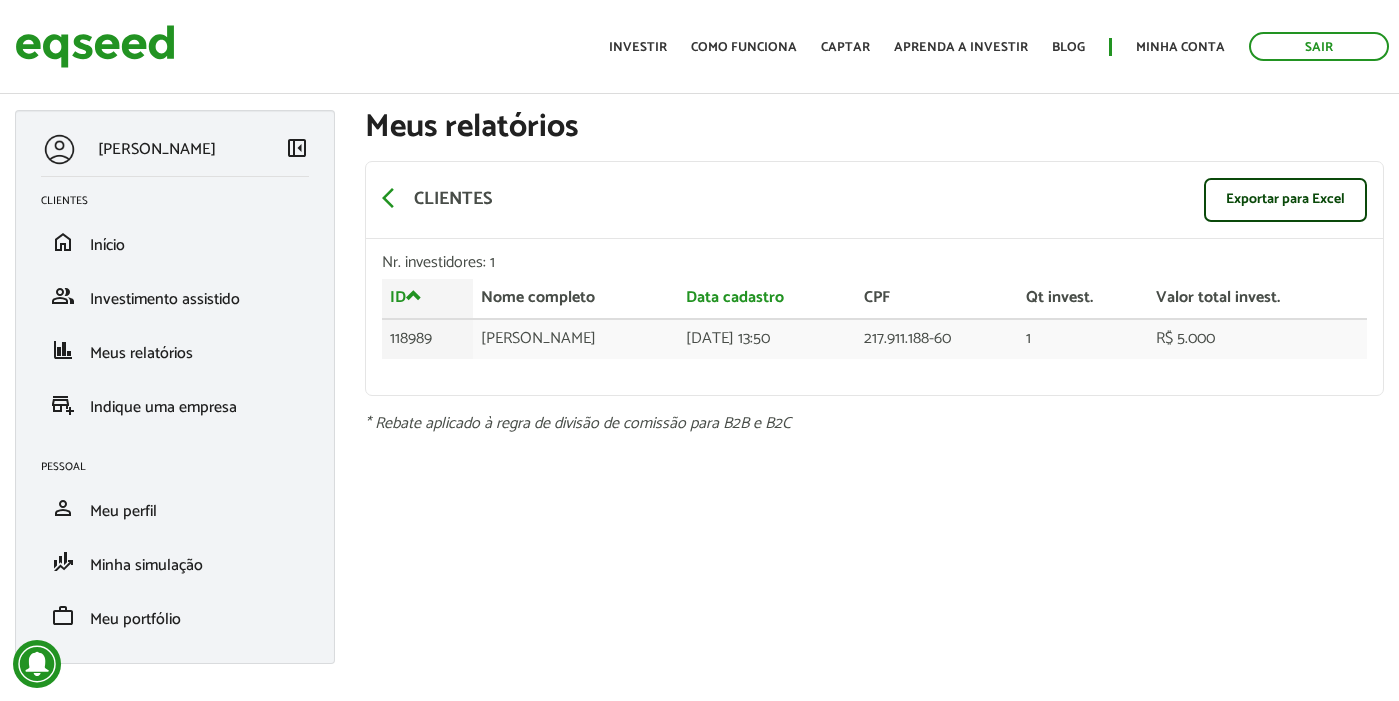 scroll, scrollTop: 0, scrollLeft: 0, axis: both 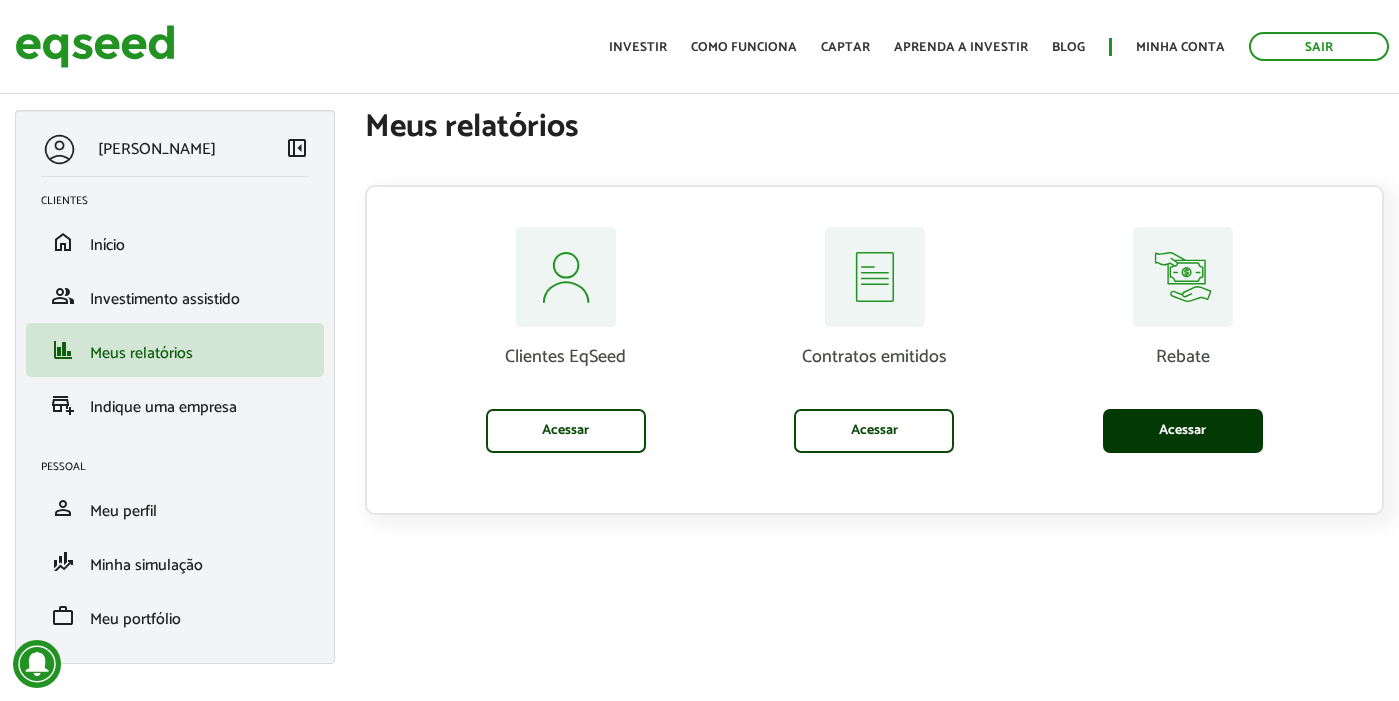 click on "Acessar" at bounding box center (1183, 431) 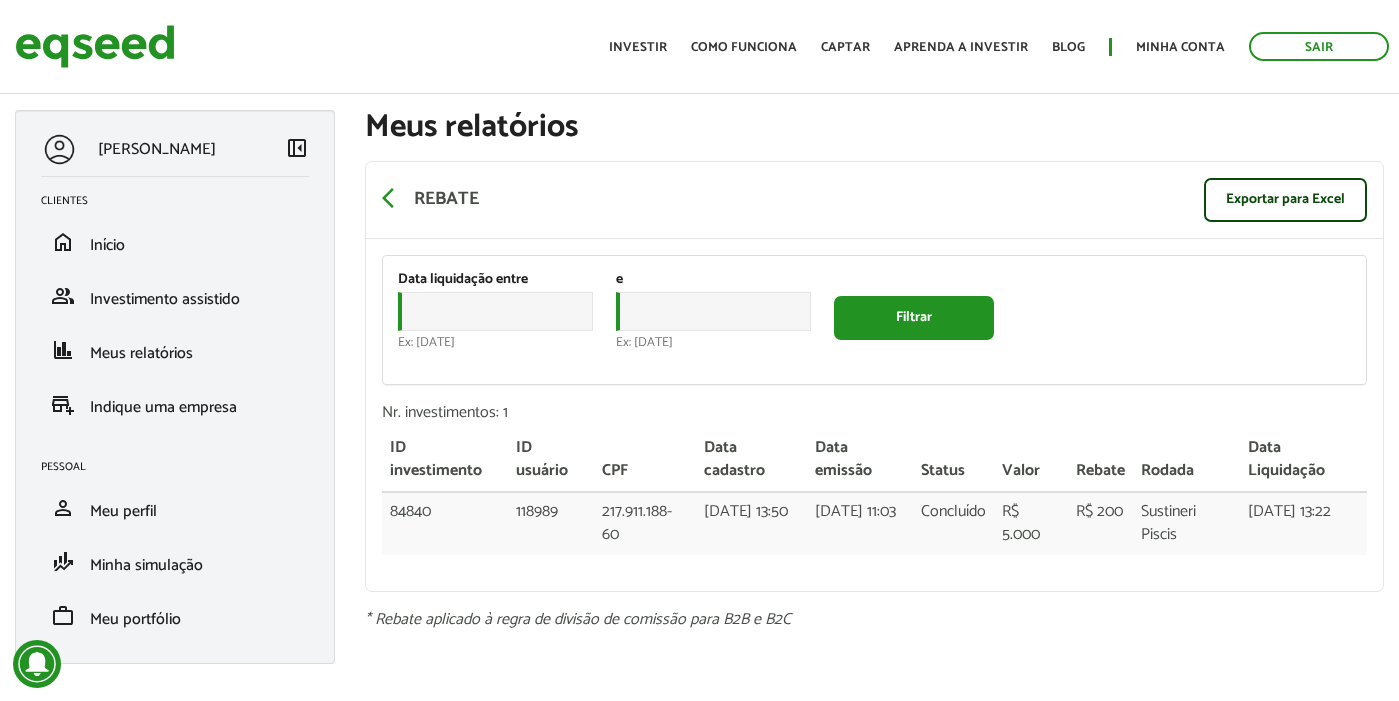 scroll, scrollTop: 0, scrollLeft: 0, axis: both 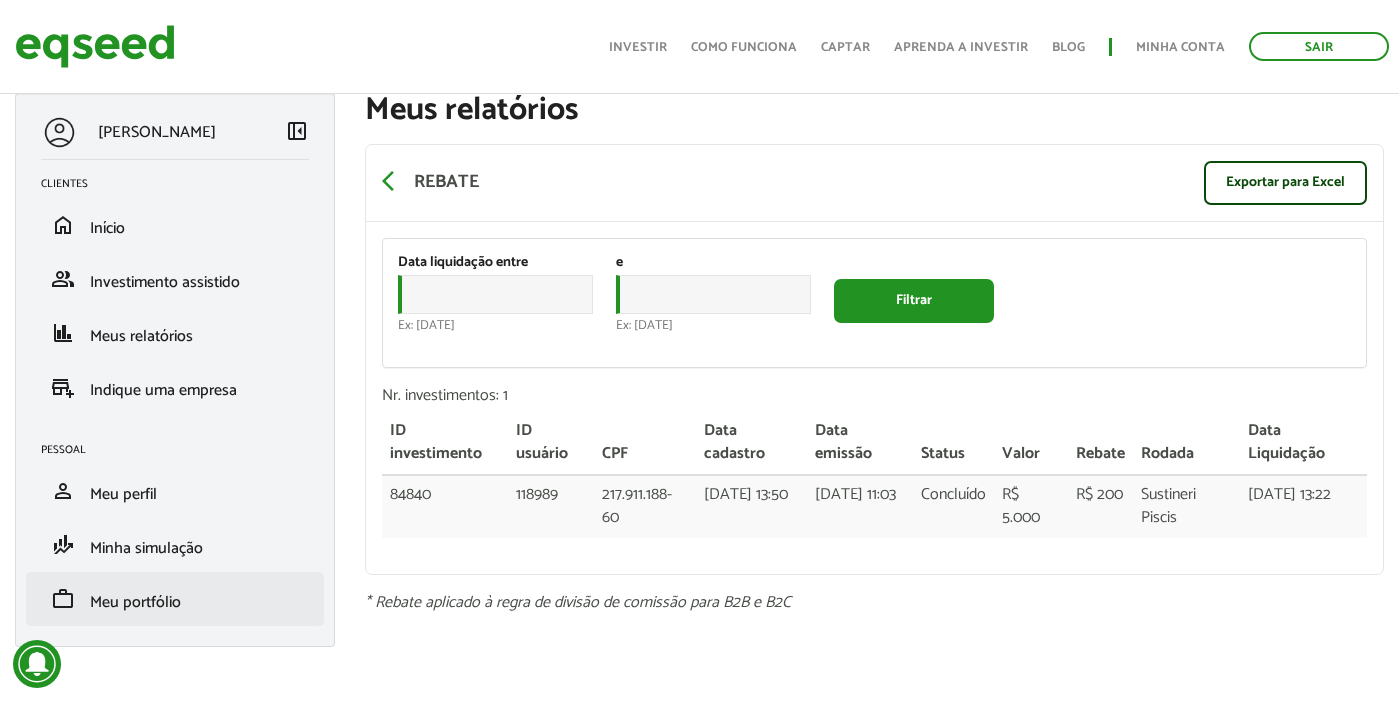 click on "Meu portfólio" at bounding box center [135, 602] 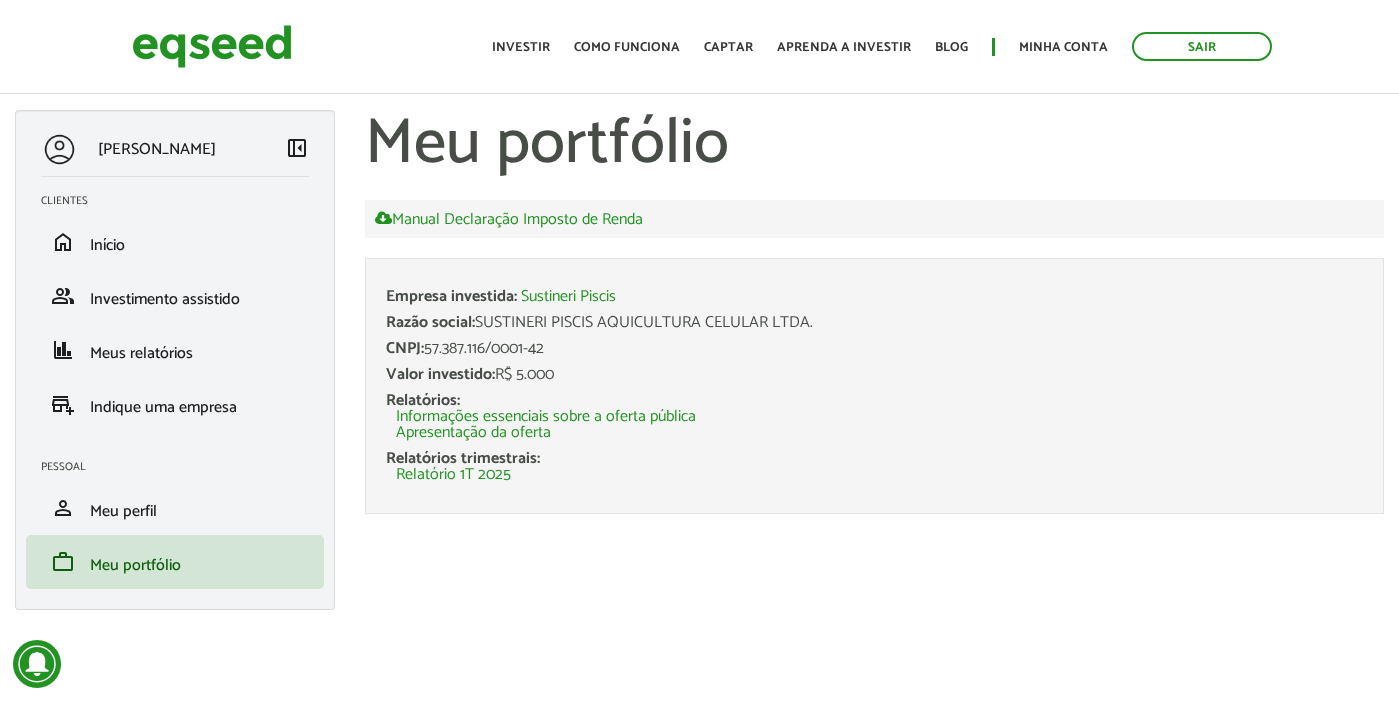 scroll, scrollTop: 0, scrollLeft: 0, axis: both 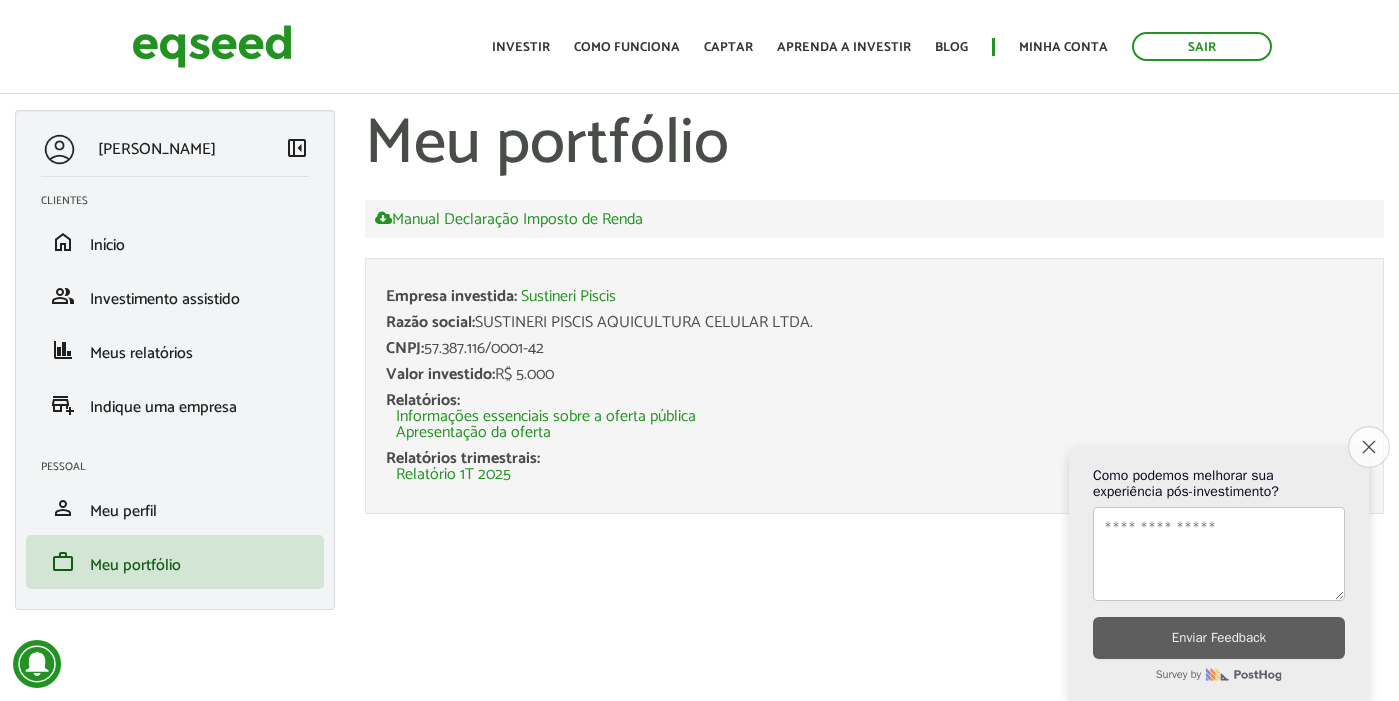 click 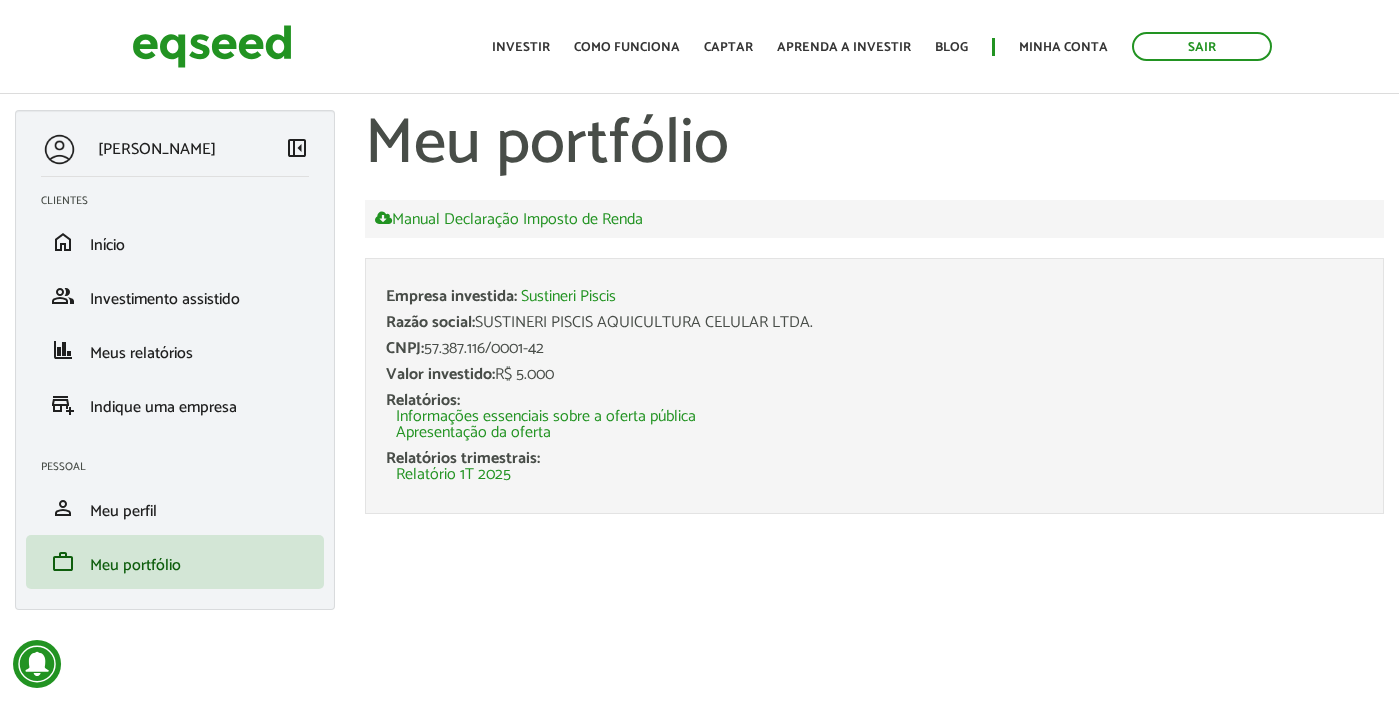 click on "Relatório 1T 2025" at bounding box center [453, 475] 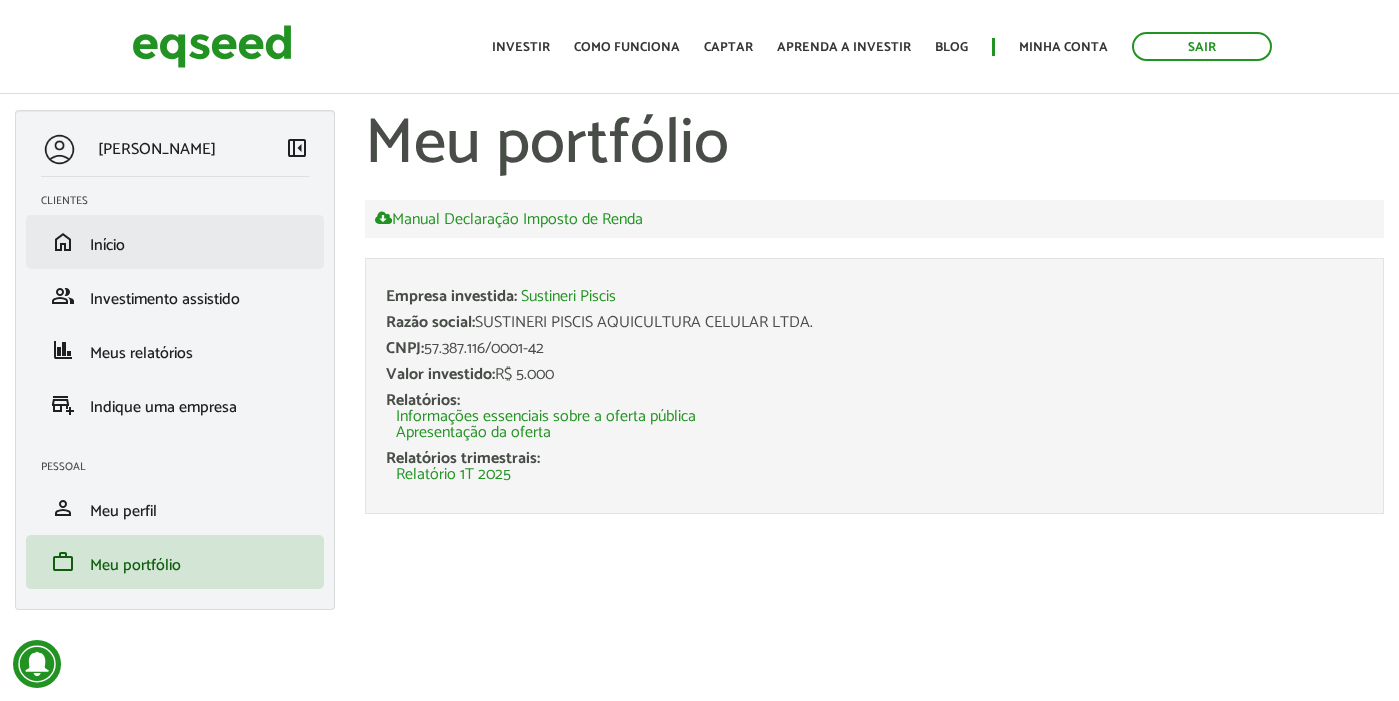 click on "home Início" at bounding box center [175, 242] 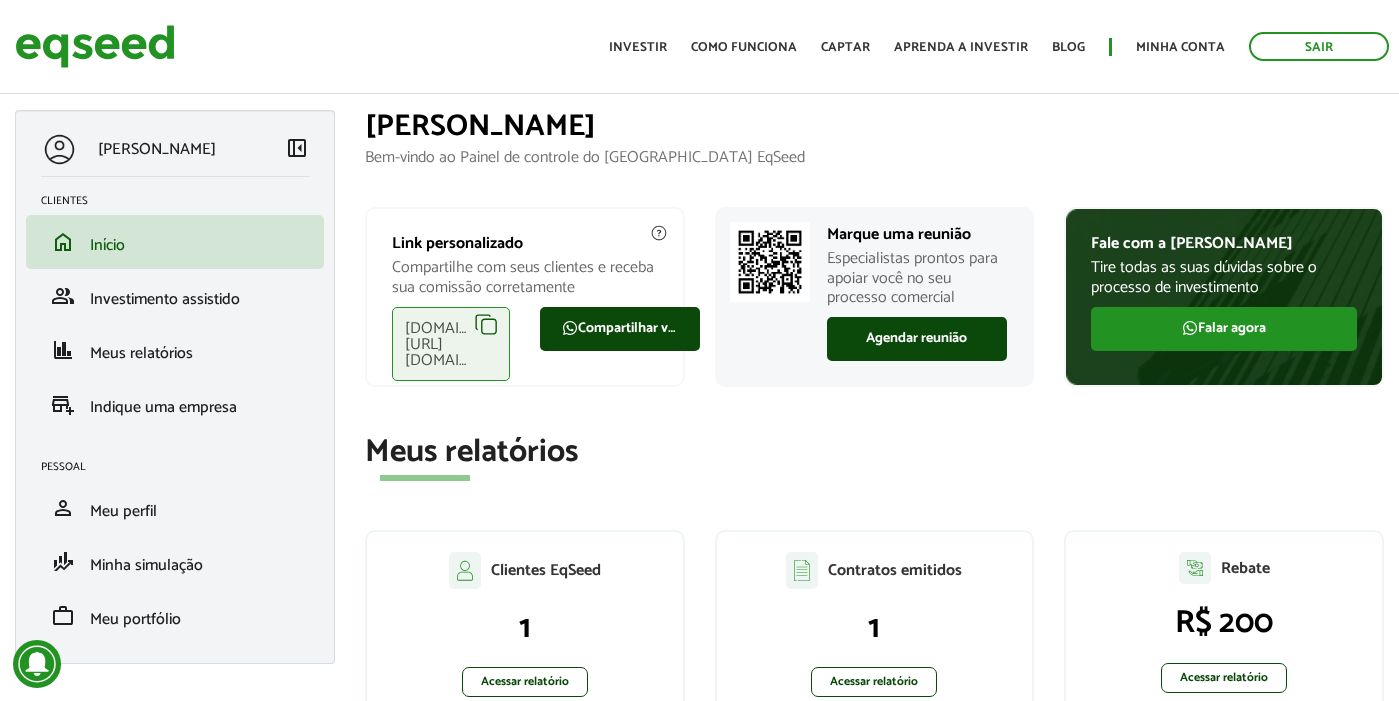 scroll, scrollTop: 0, scrollLeft: 0, axis: both 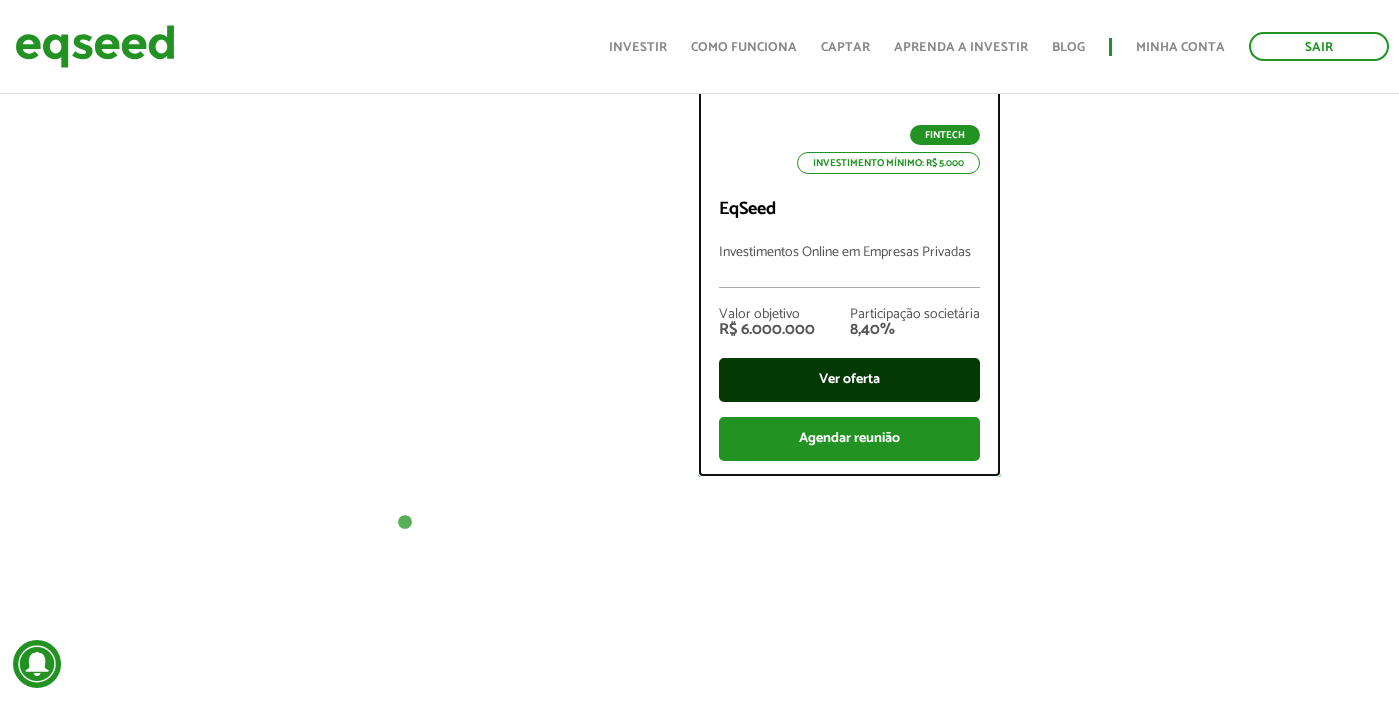 click on "Ver oferta" at bounding box center [849, 380] 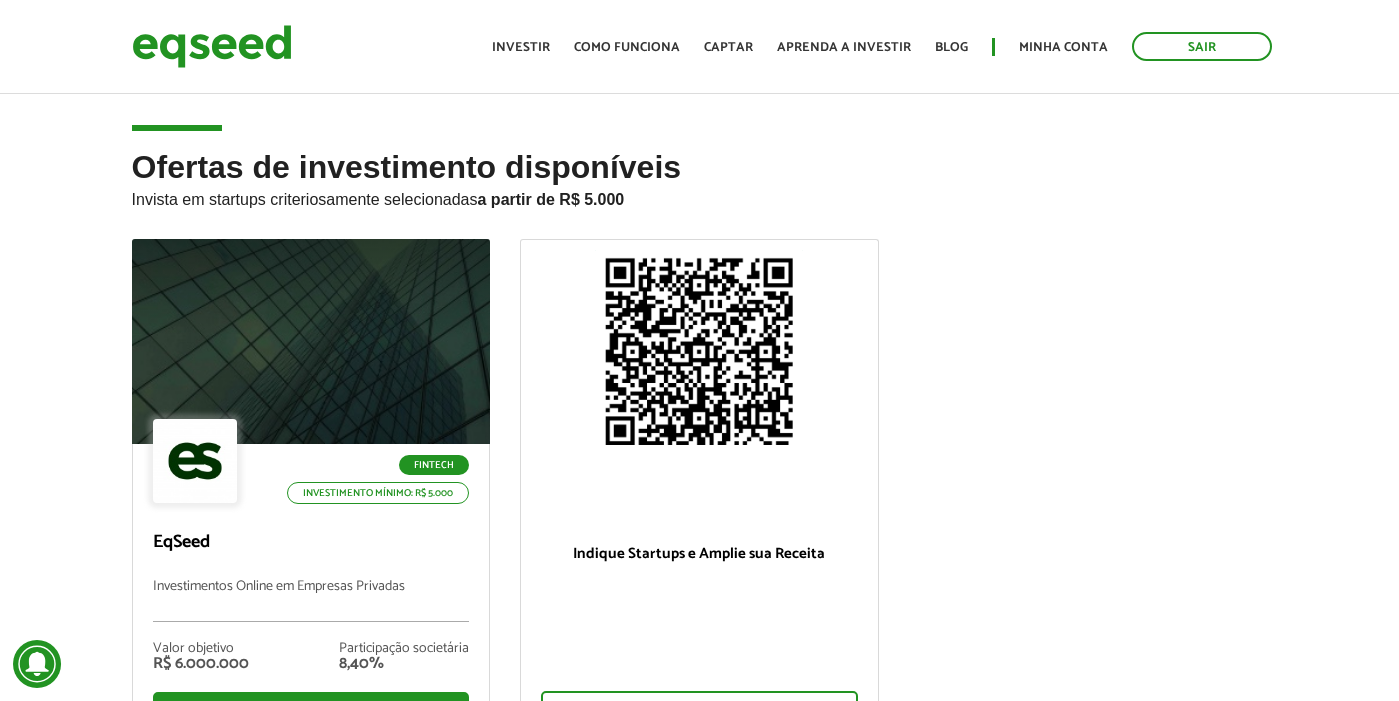 scroll, scrollTop: 0, scrollLeft: 0, axis: both 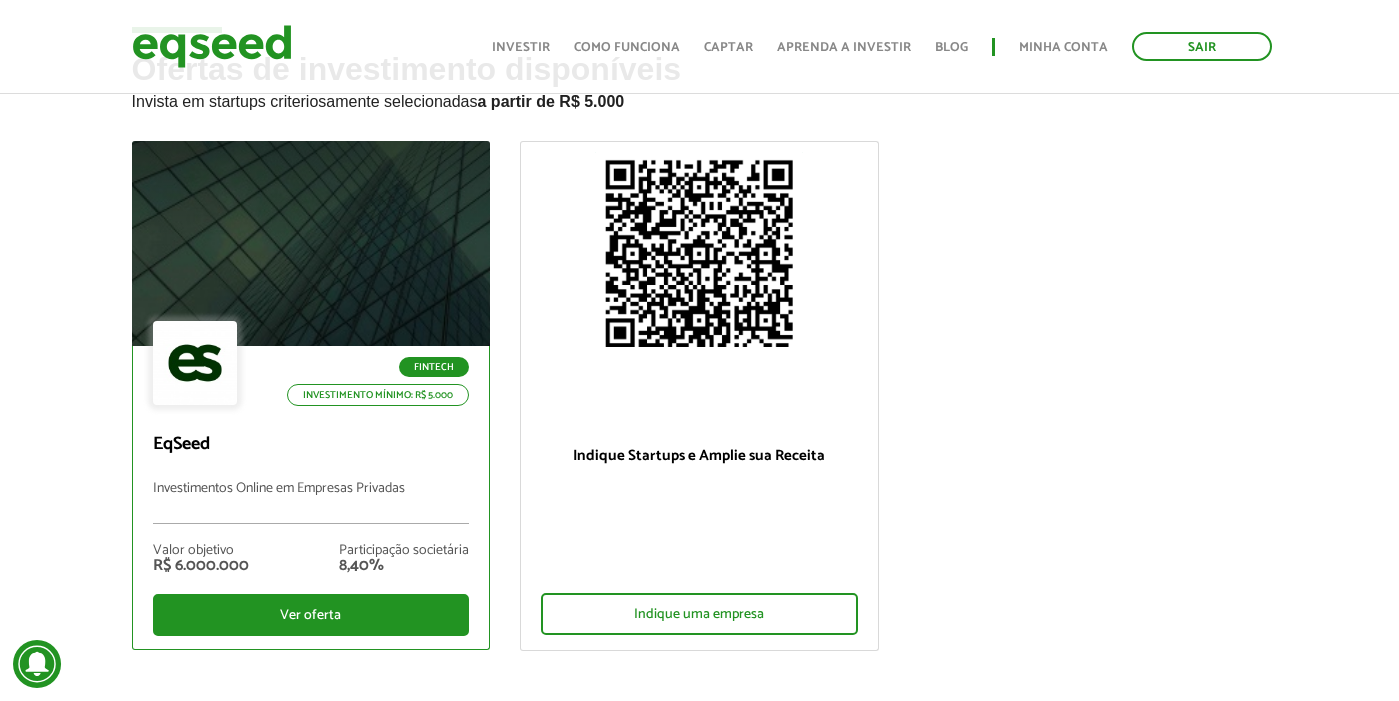 click at bounding box center (311, 244) 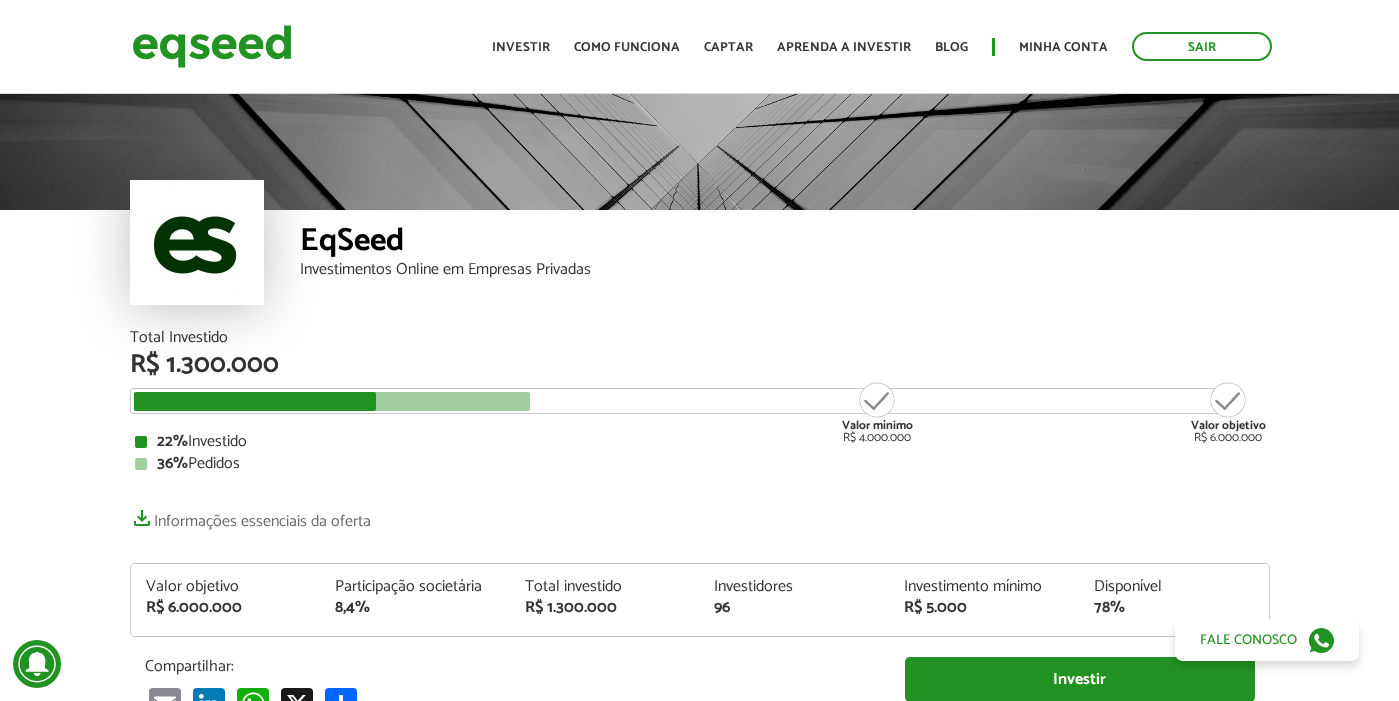 scroll, scrollTop: 0, scrollLeft: 0, axis: both 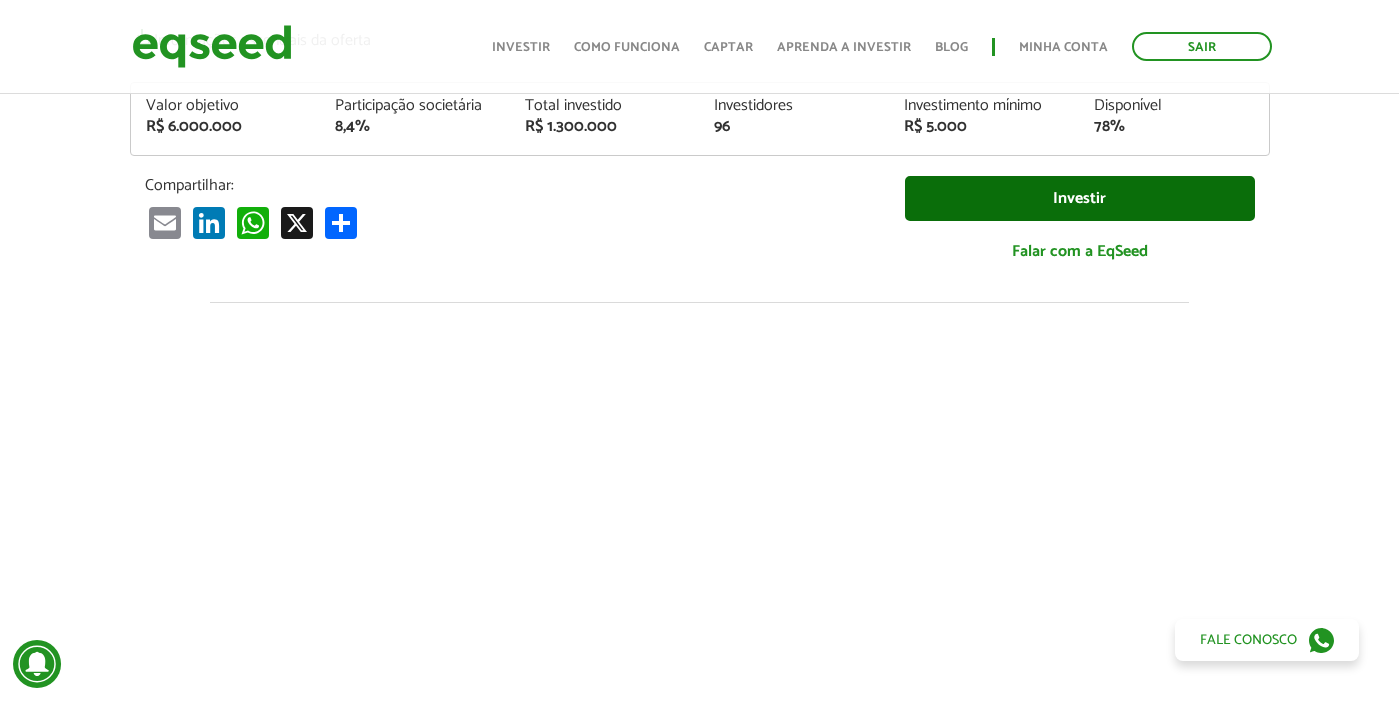 click on "Investir" at bounding box center (1080, 198) 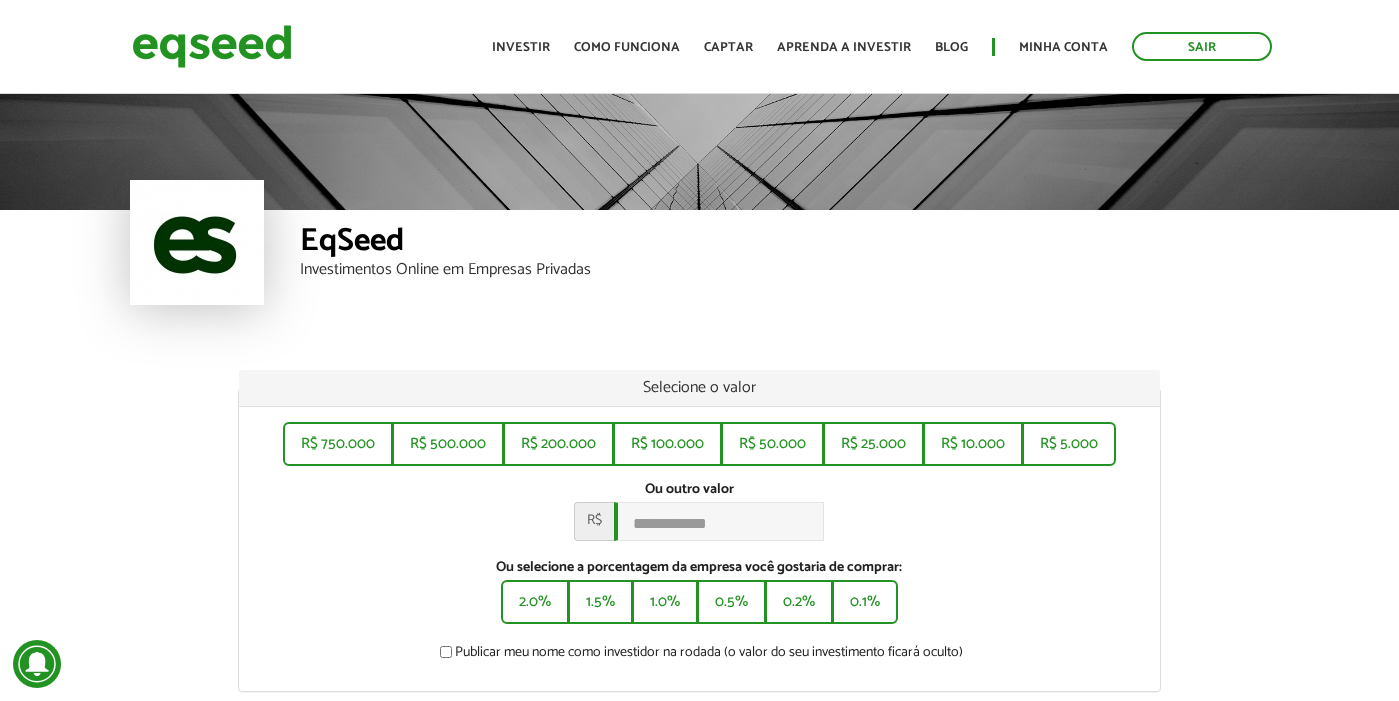 scroll, scrollTop: 0, scrollLeft: 0, axis: both 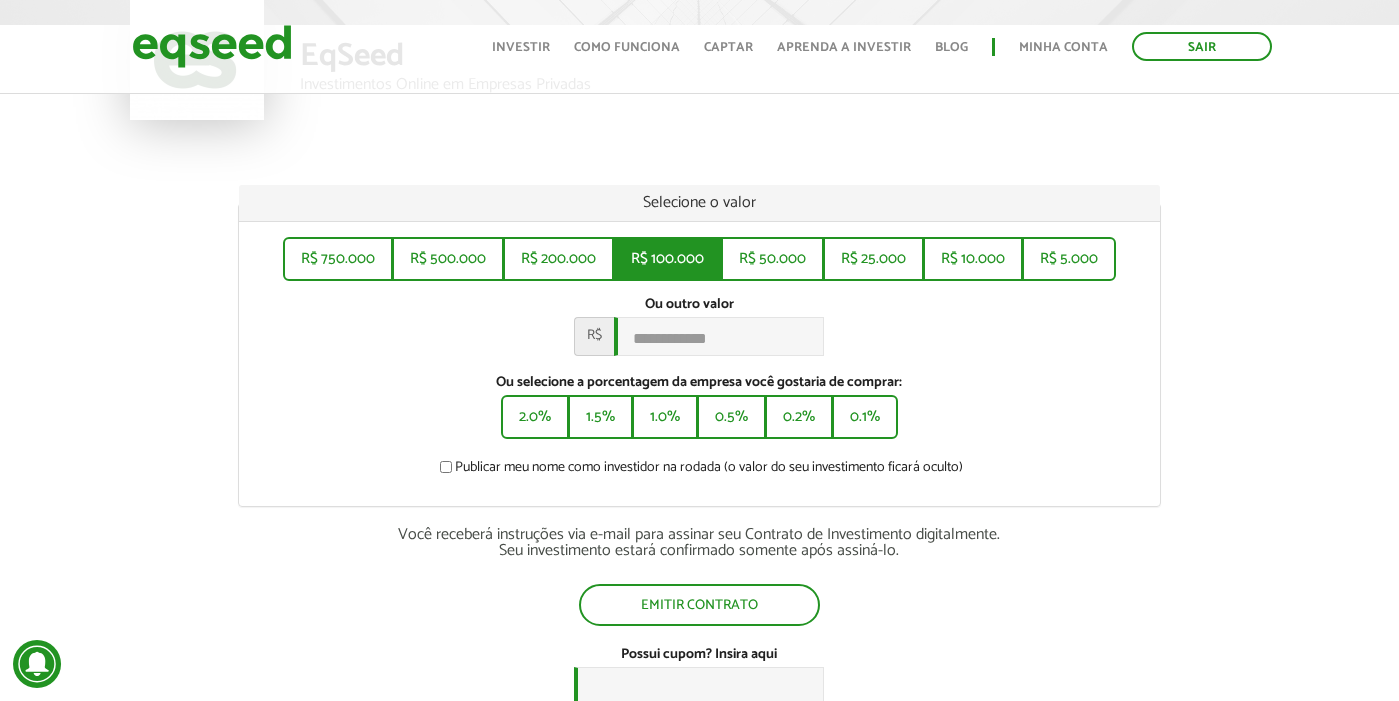 click on "R$ 100.000" at bounding box center [667, 259] 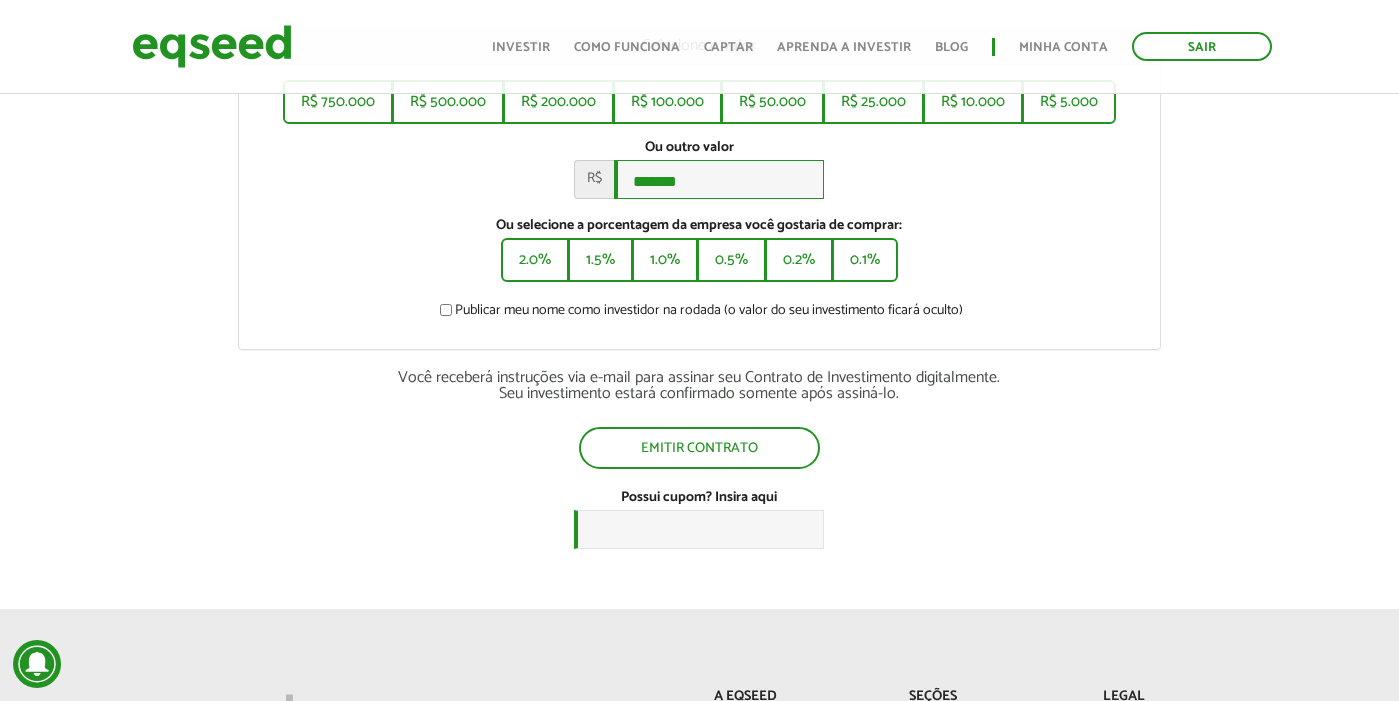 scroll, scrollTop: 358, scrollLeft: 0, axis: vertical 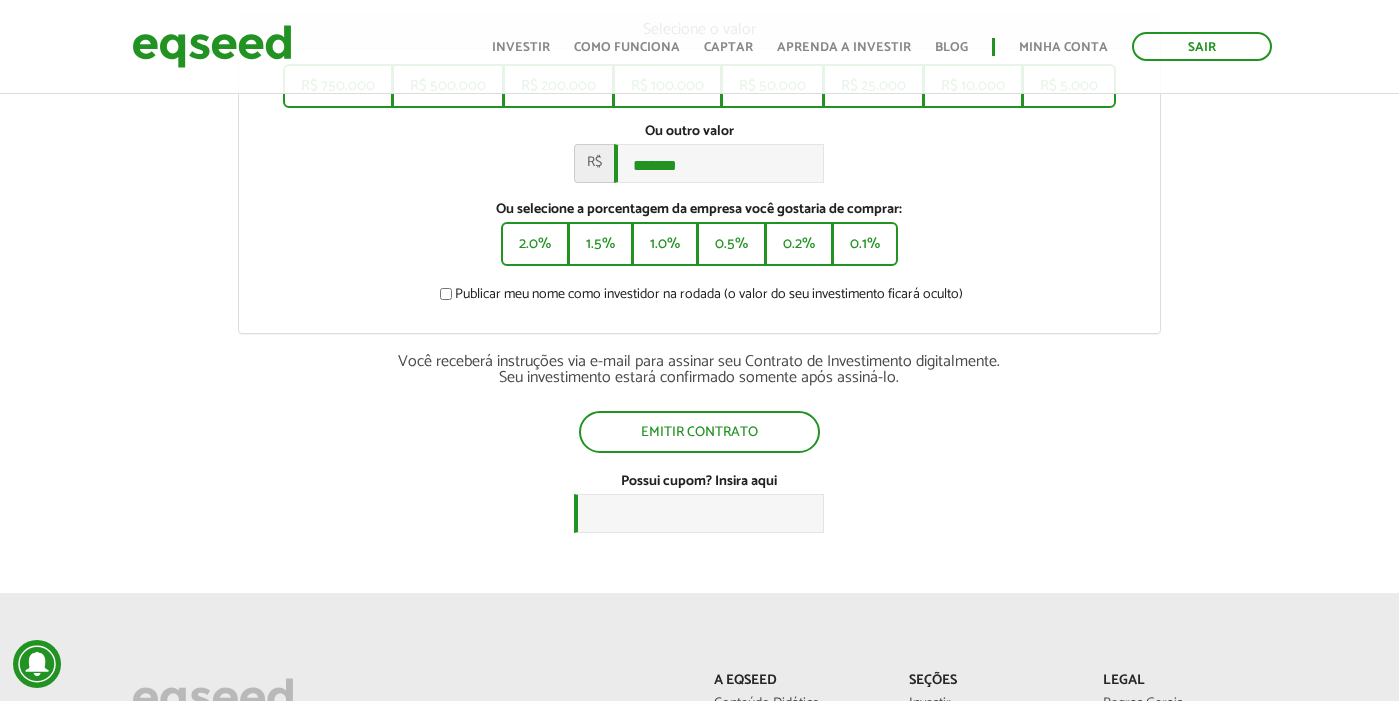 click on "Emitir contrato" at bounding box center (699, 432) 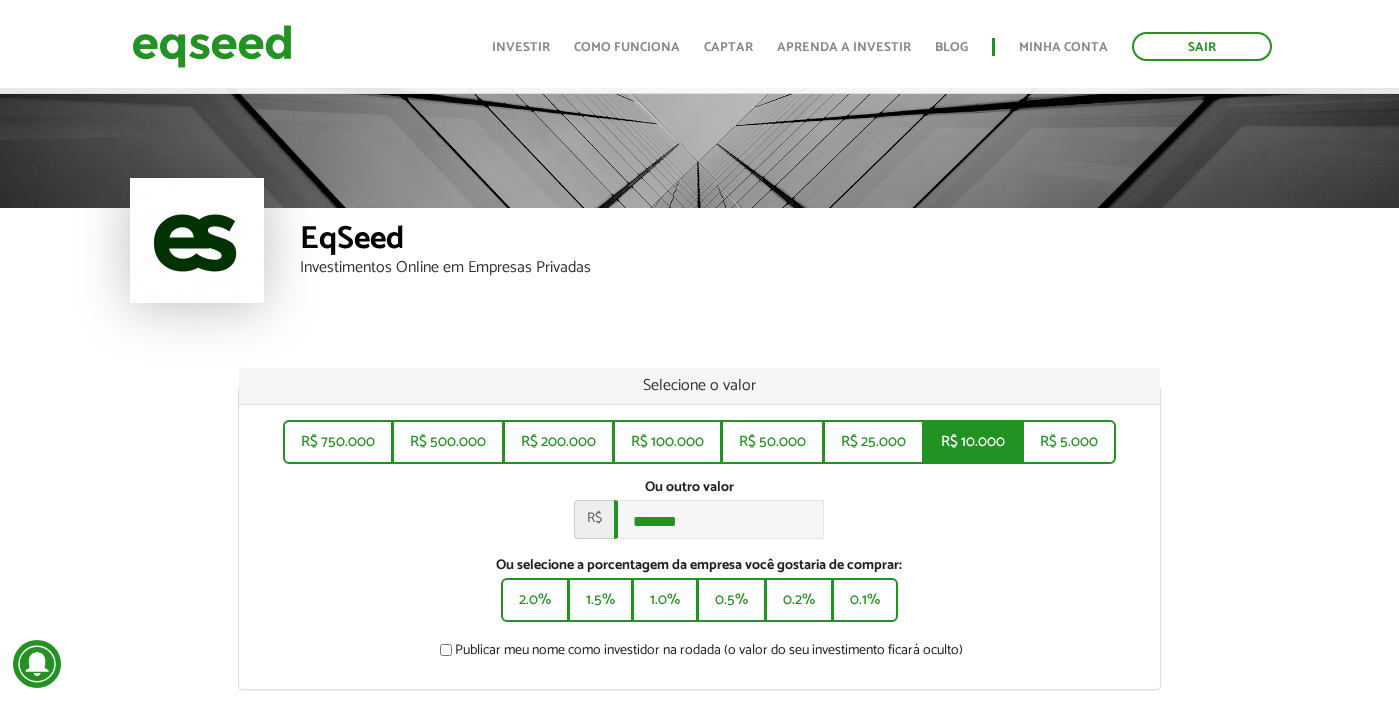 scroll, scrollTop: 1, scrollLeft: 0, axis: vertical 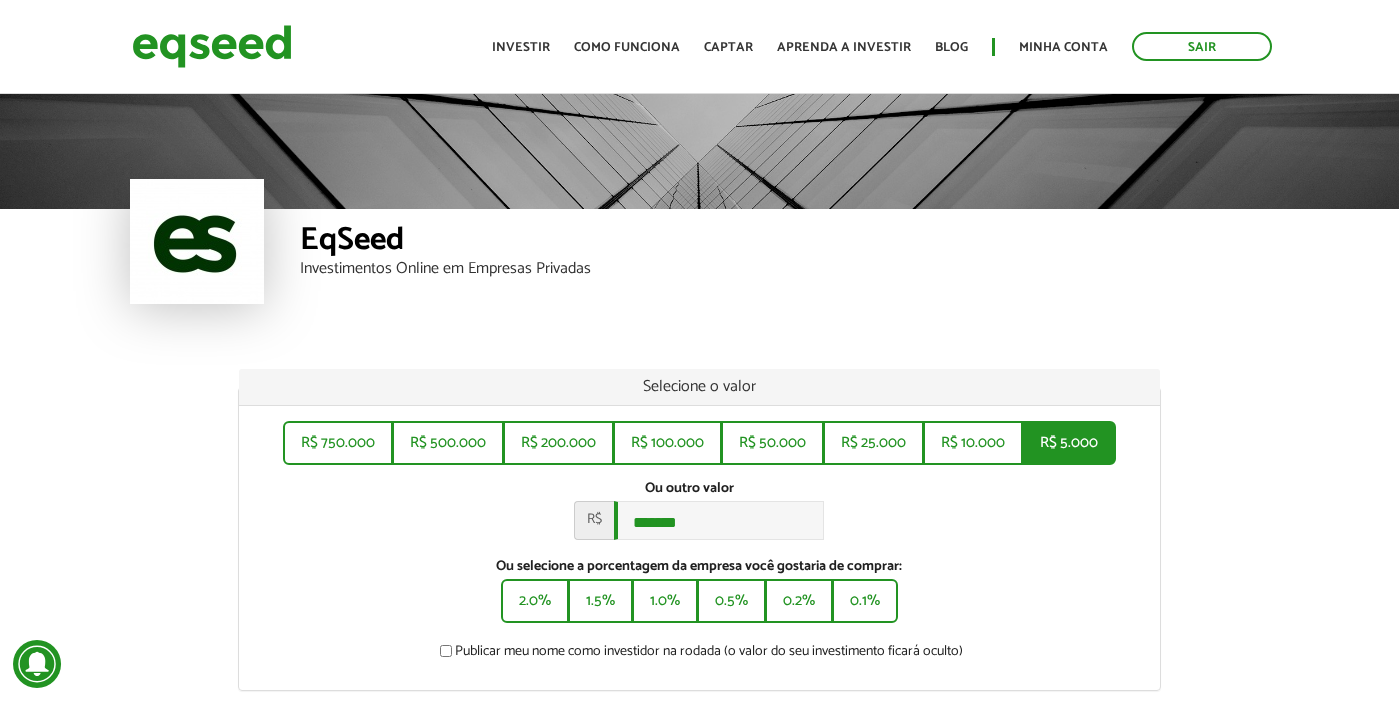 click on "R$ 5.000" at bounding box center [1069, 443] 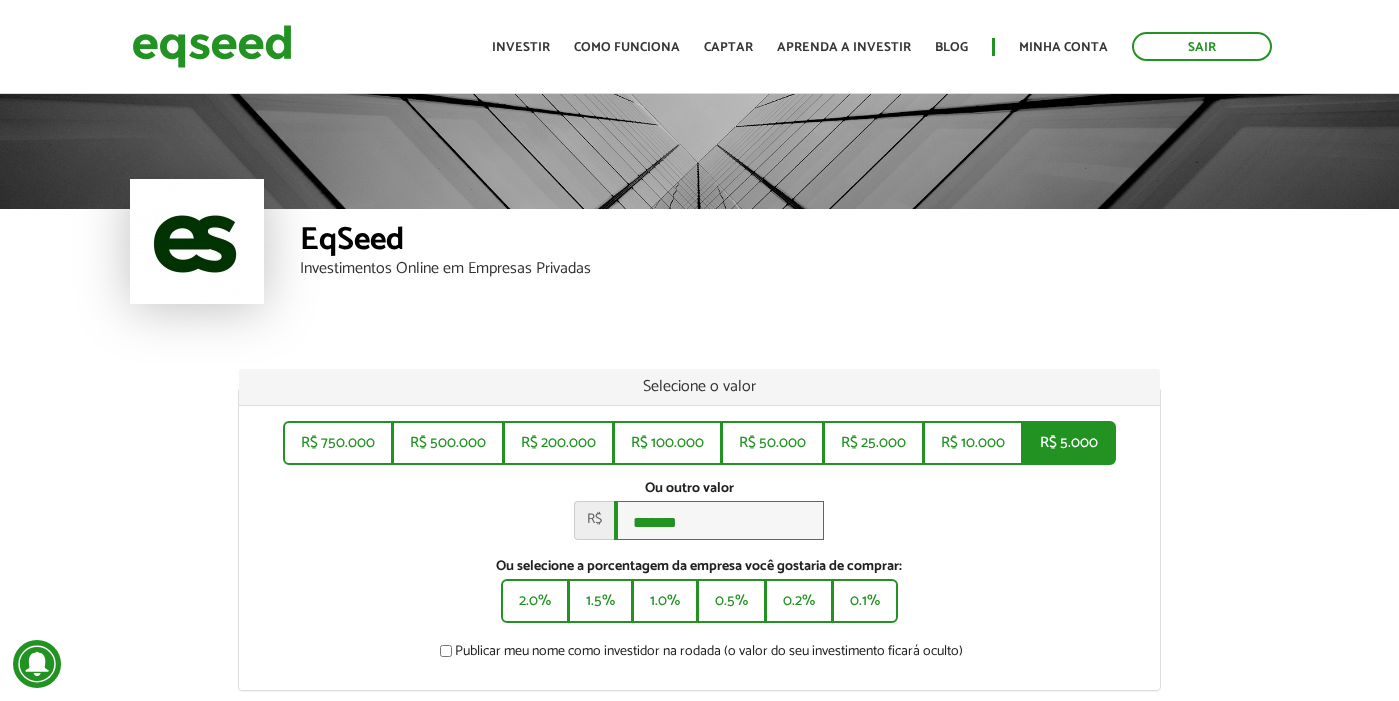type on "*****" 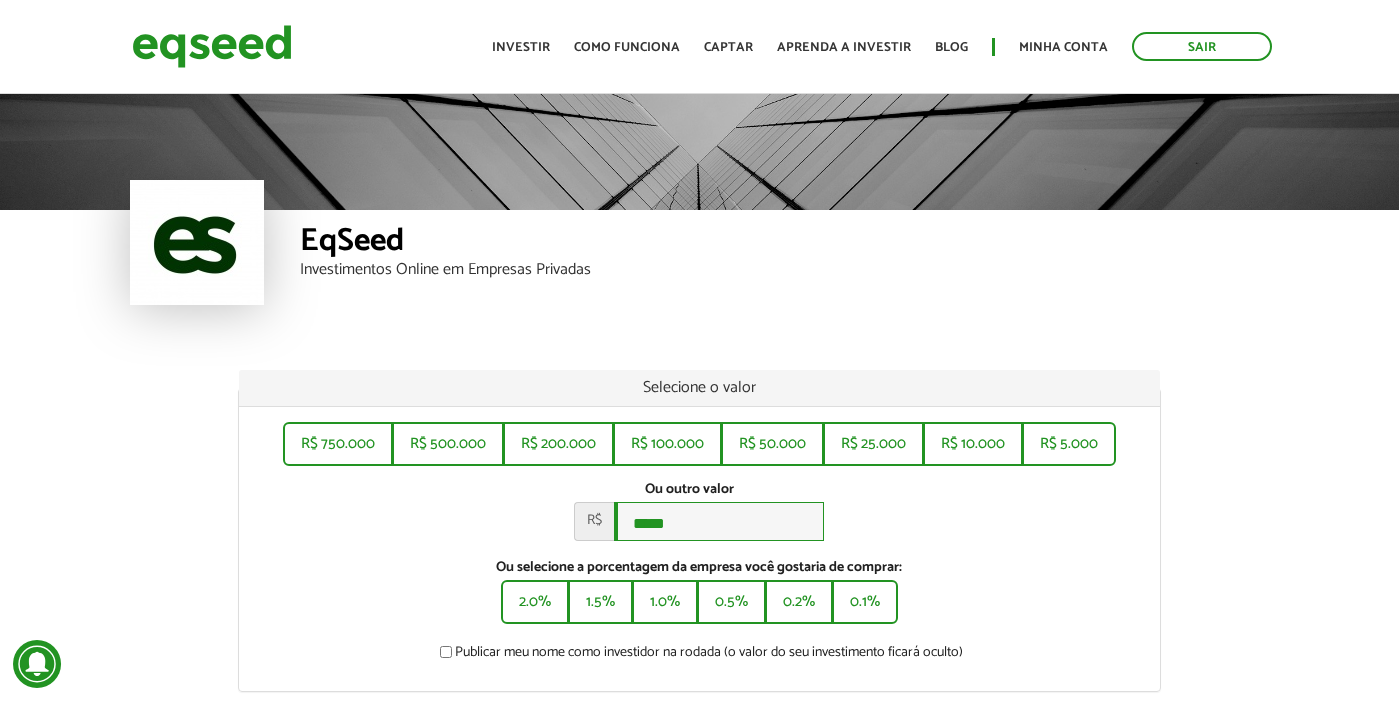 scroll, scrollTop: 0, scrollLeft: 0, axis: both 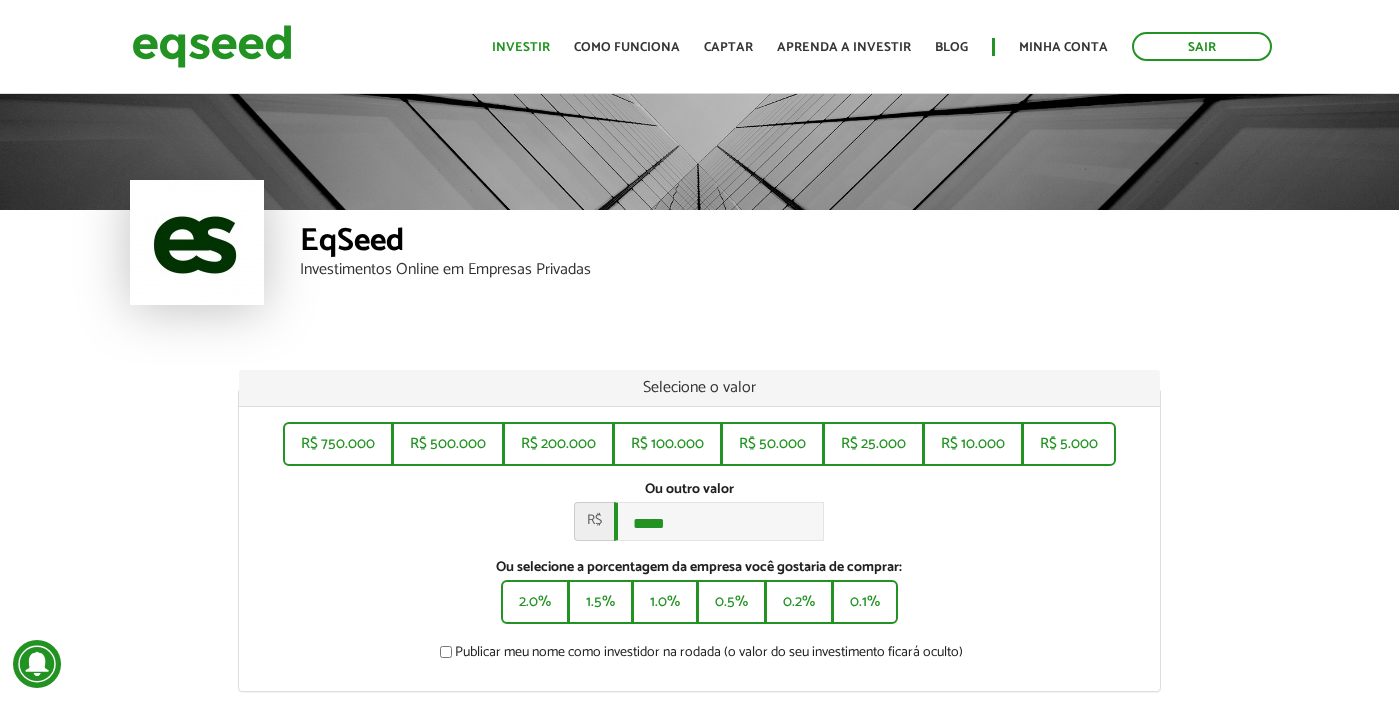 click on "Investir" at bounding box center [521, 47] 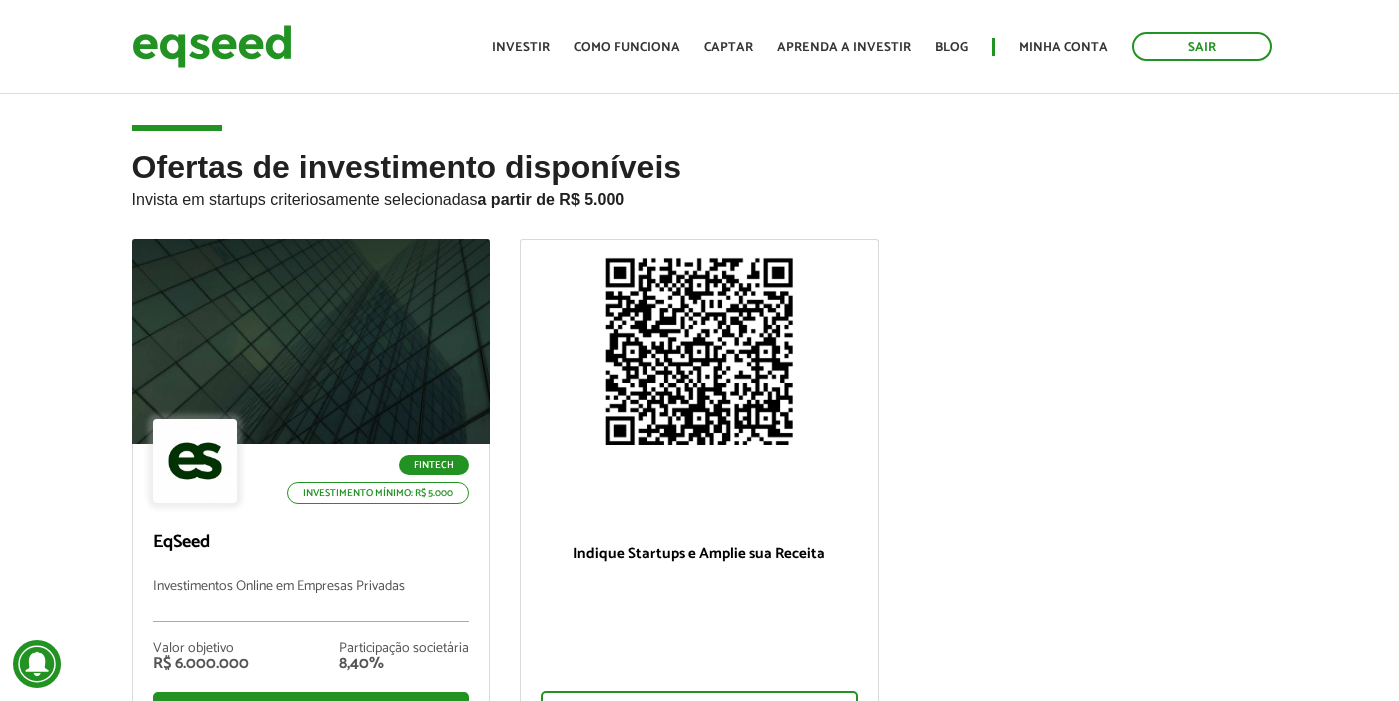 scroll, scrollTop: 0, scrollLeft: 0, axis: both 